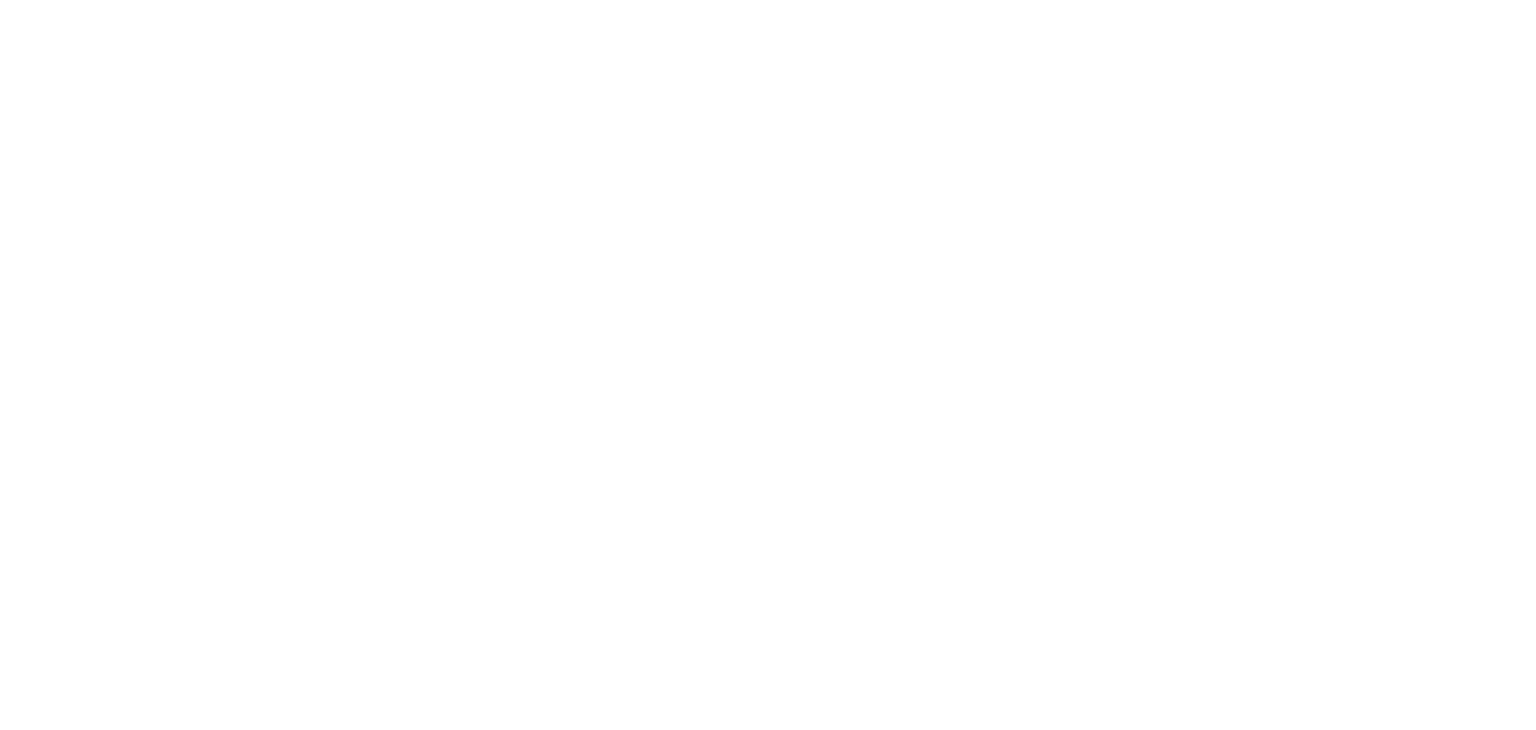scroll, scrollTop: 0, scrollLeft: 0, axis: both 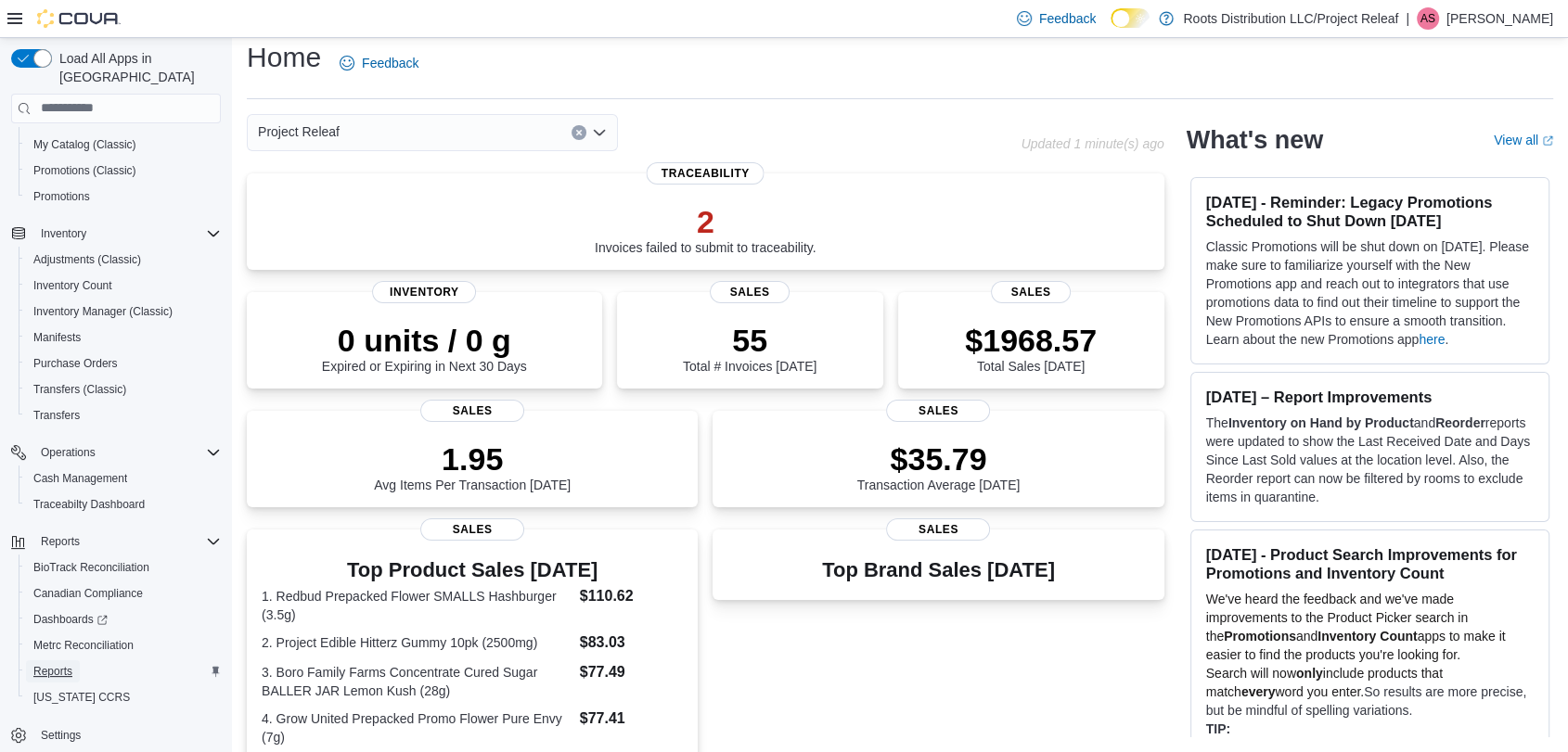 click on "Reports" at bounding box center [53, 671] 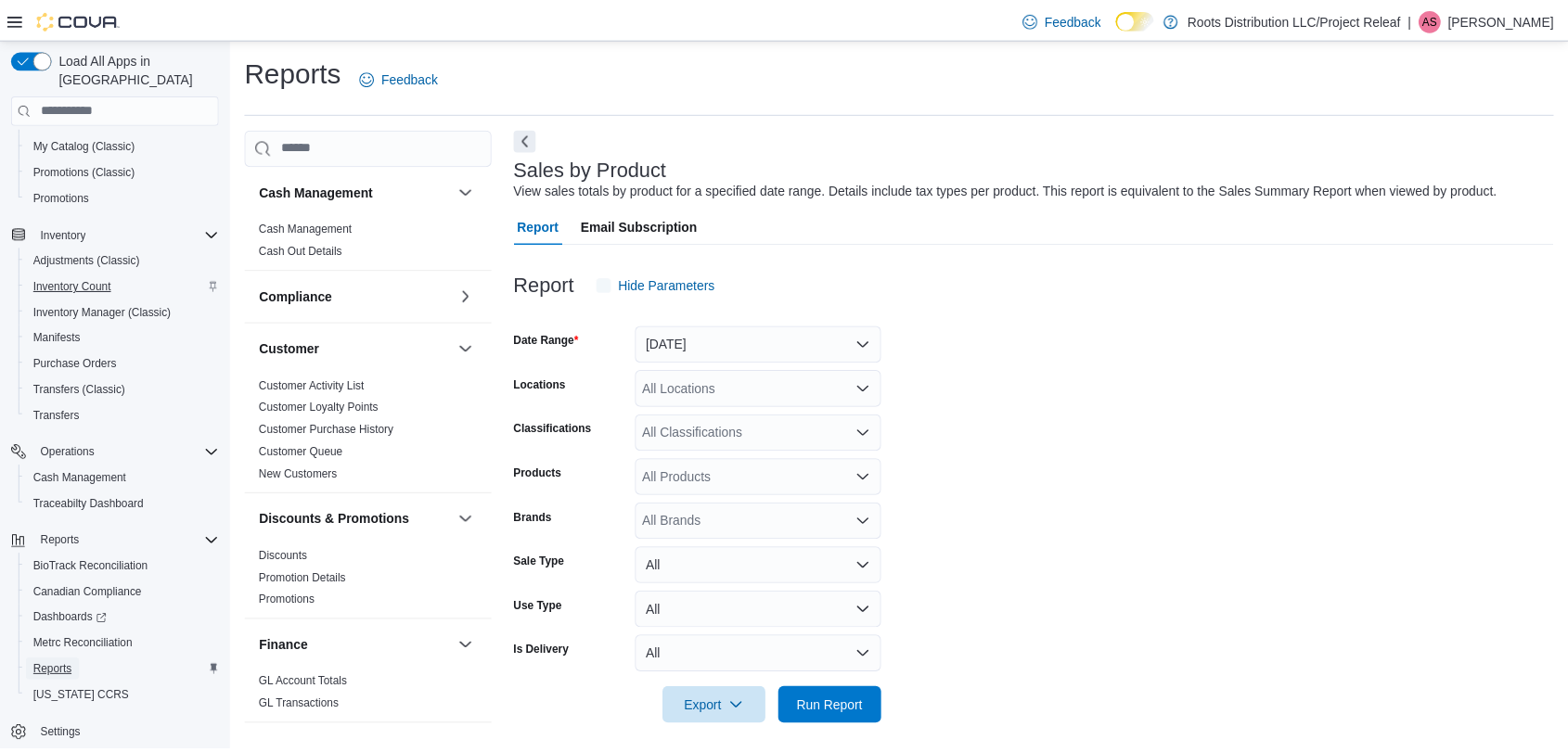 scroll, scrollTop: 10, scrollLeft: 0, axis: vertical 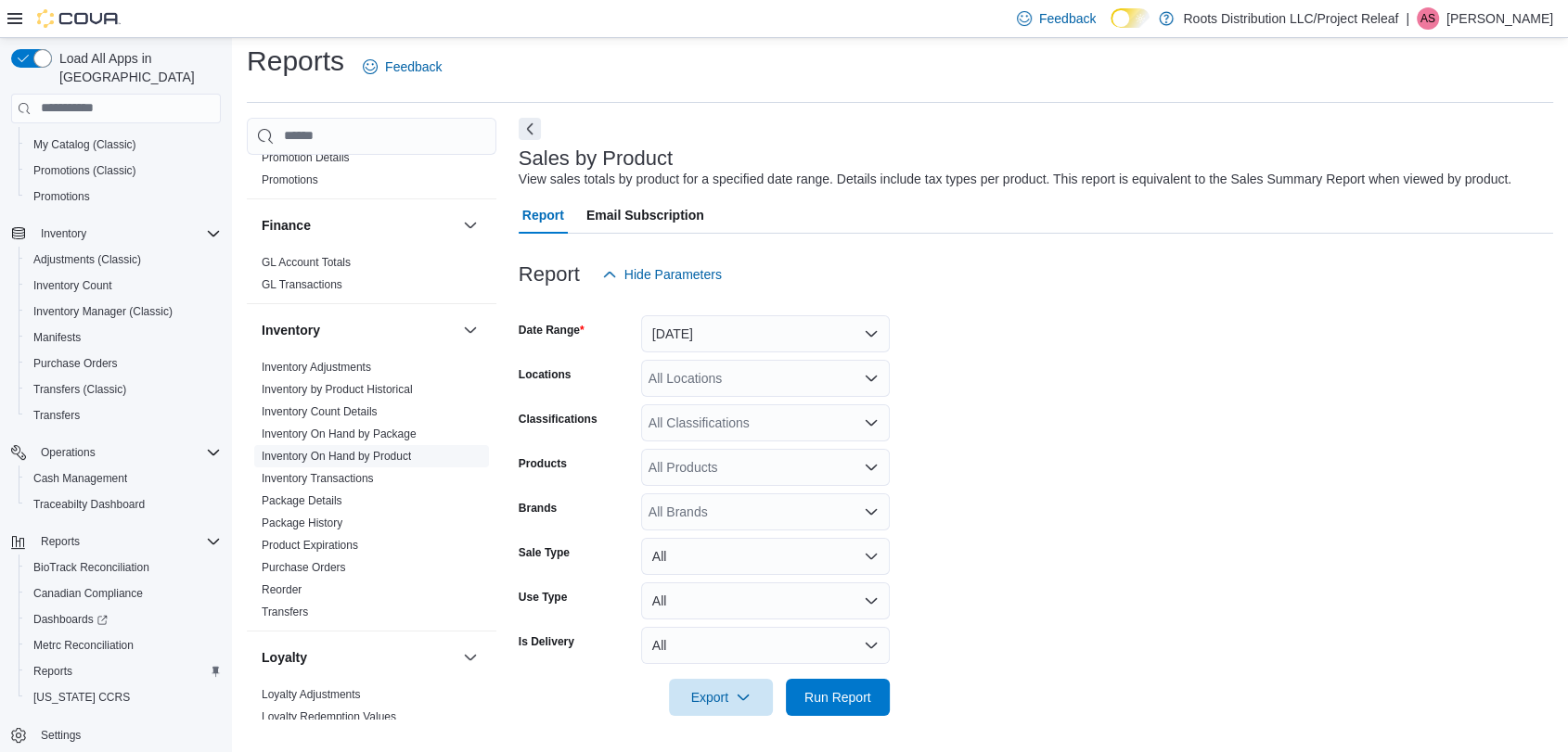 click on "Inventory On Hand by Product" at bounding box center [336, 456] 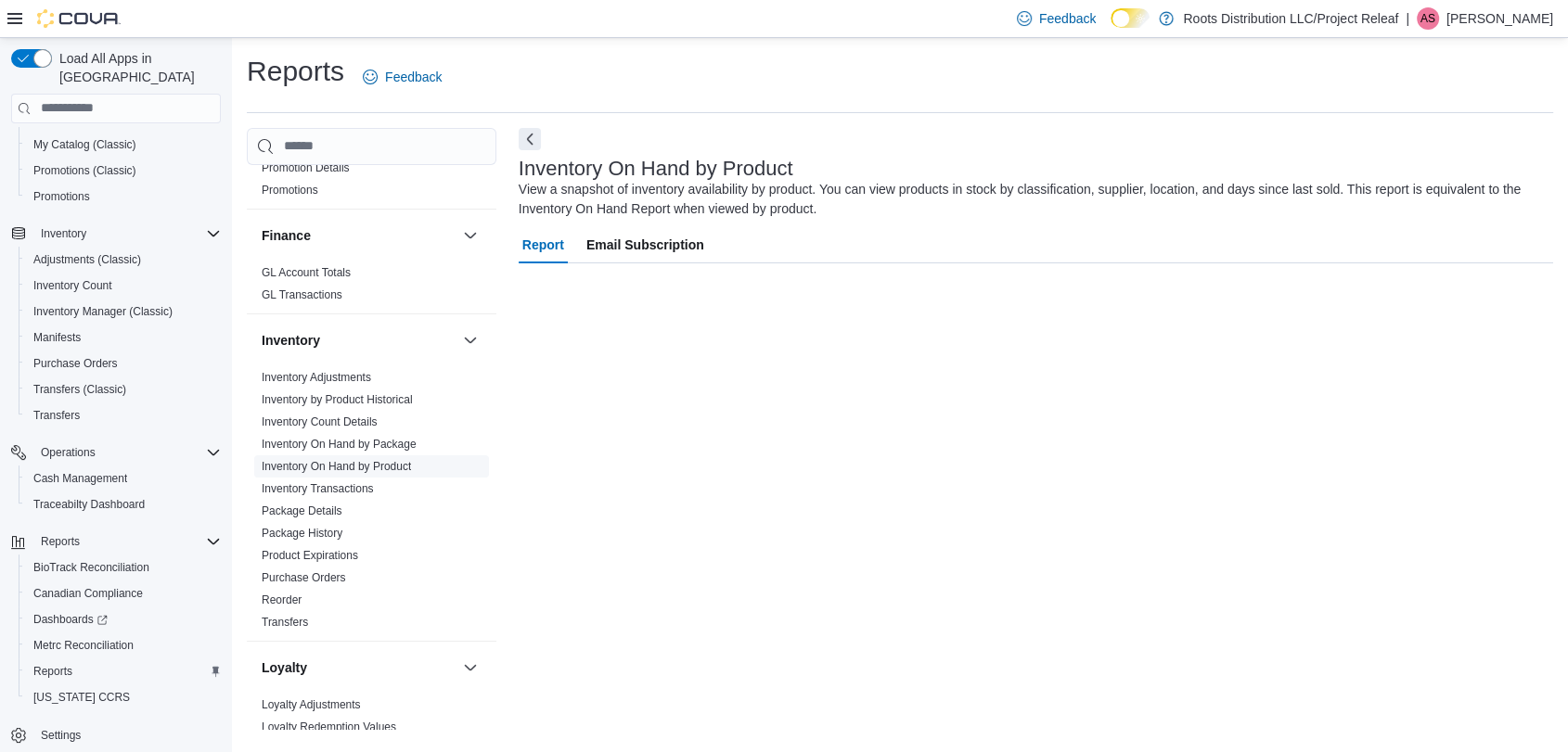 scroll, scrollTop: 0, scrollLeft: 0, axis: both 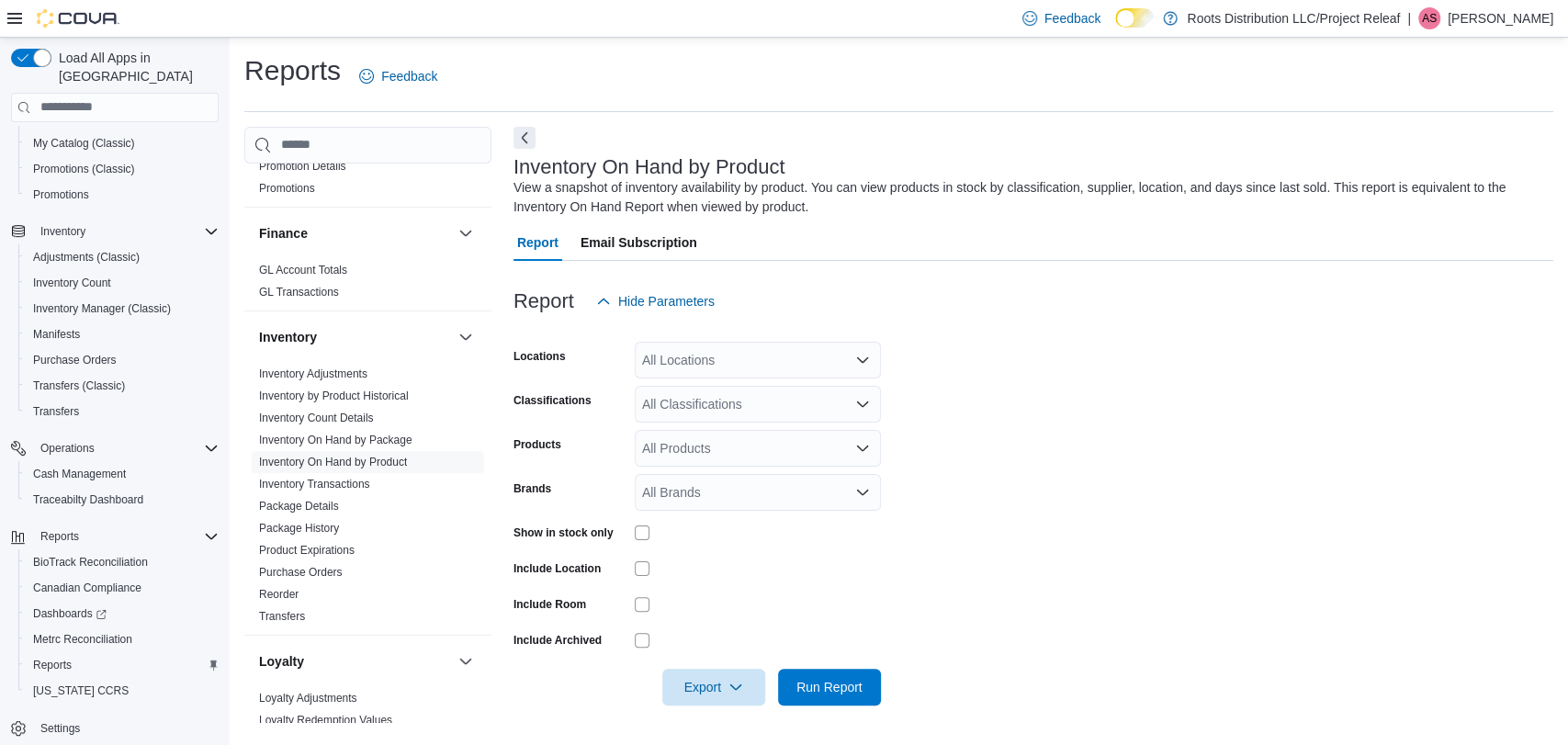 click on "All Locations" at bounding box center [758, 360] 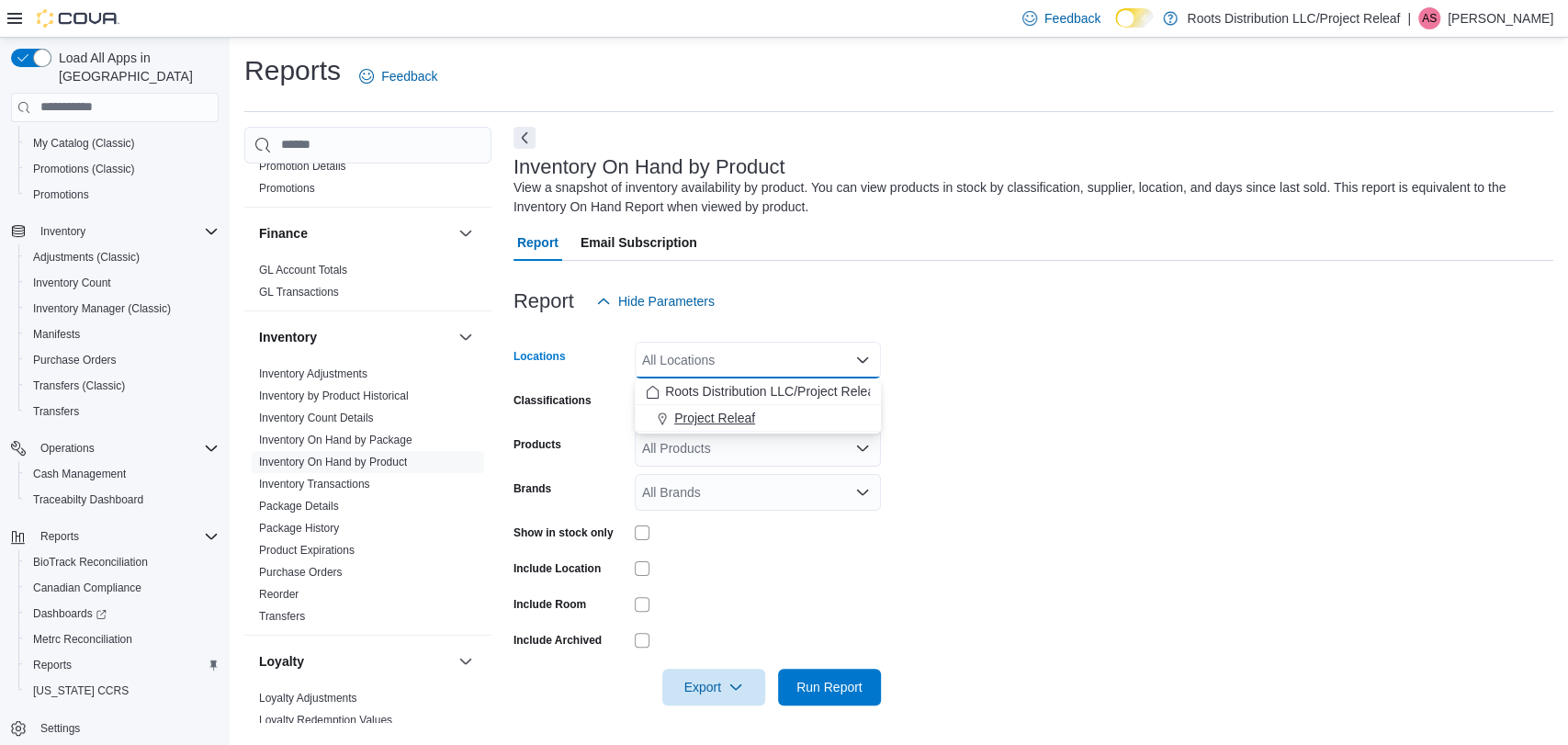 click on "Project Releaf" at bounding box center (758, 418) 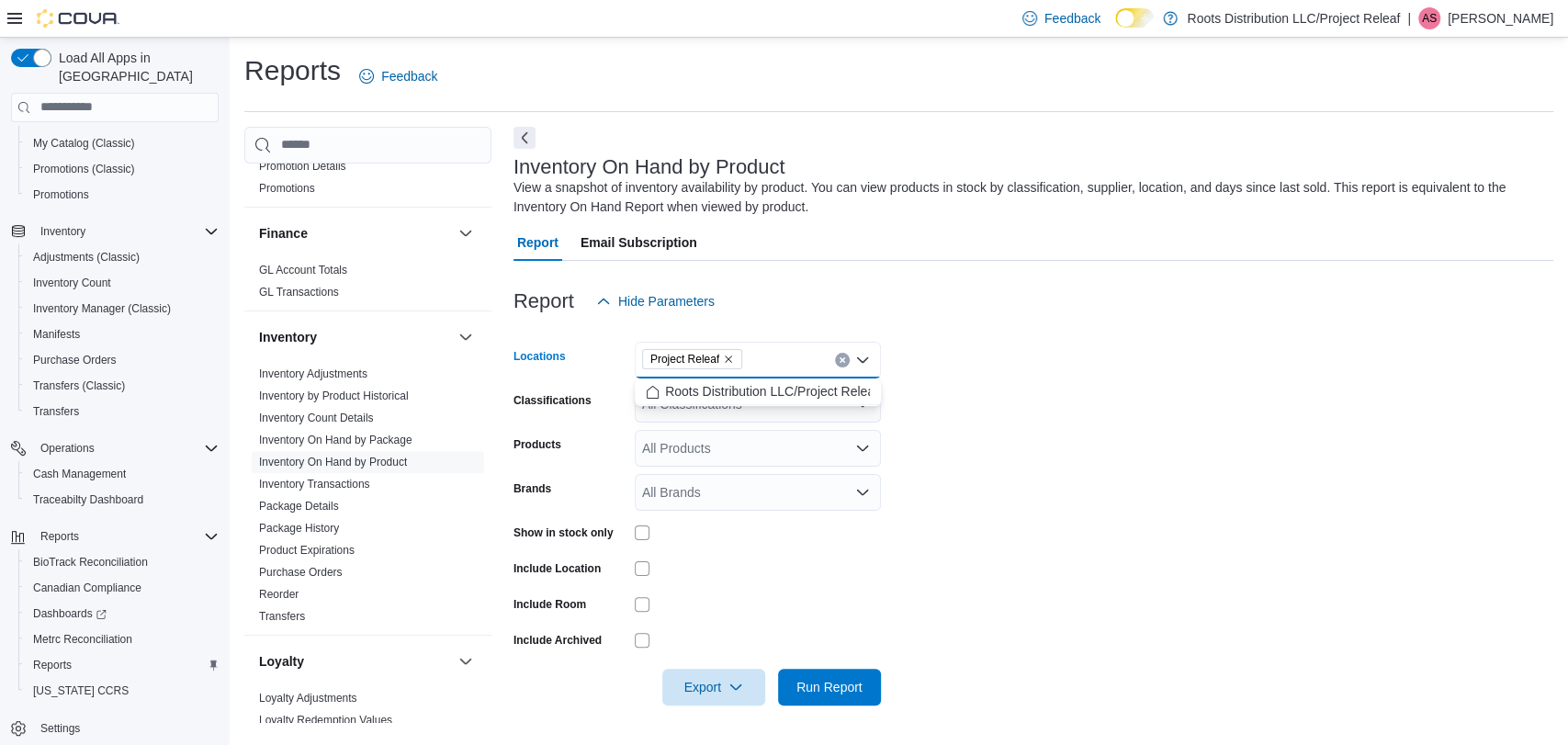 click on "Locations Project Releaf Combo box. Selected. Project Releaf. Press Backspace to delete Project Releaf. Combo box input. All Locations. Type some text or, to display a list of choices, press Down Arrow. To exit the list of choices, press Escape. Classifications All Classifications Products All Products Brands All Brands Show in stock only Include Location Include Room Include Archived Export  Run Report" at bounding box center (1033, 513) 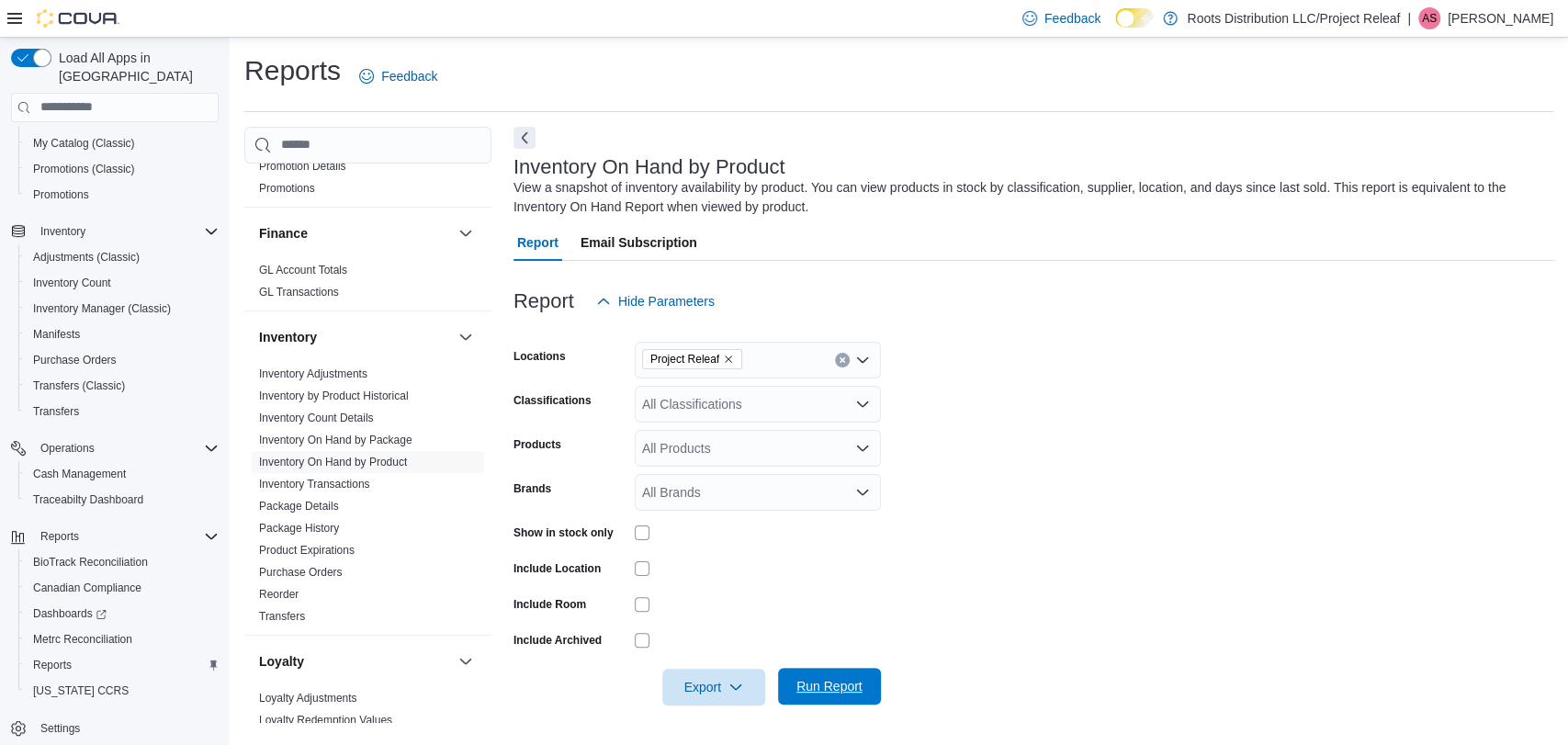 click on "Run Report" at bounding box center [829, 686] 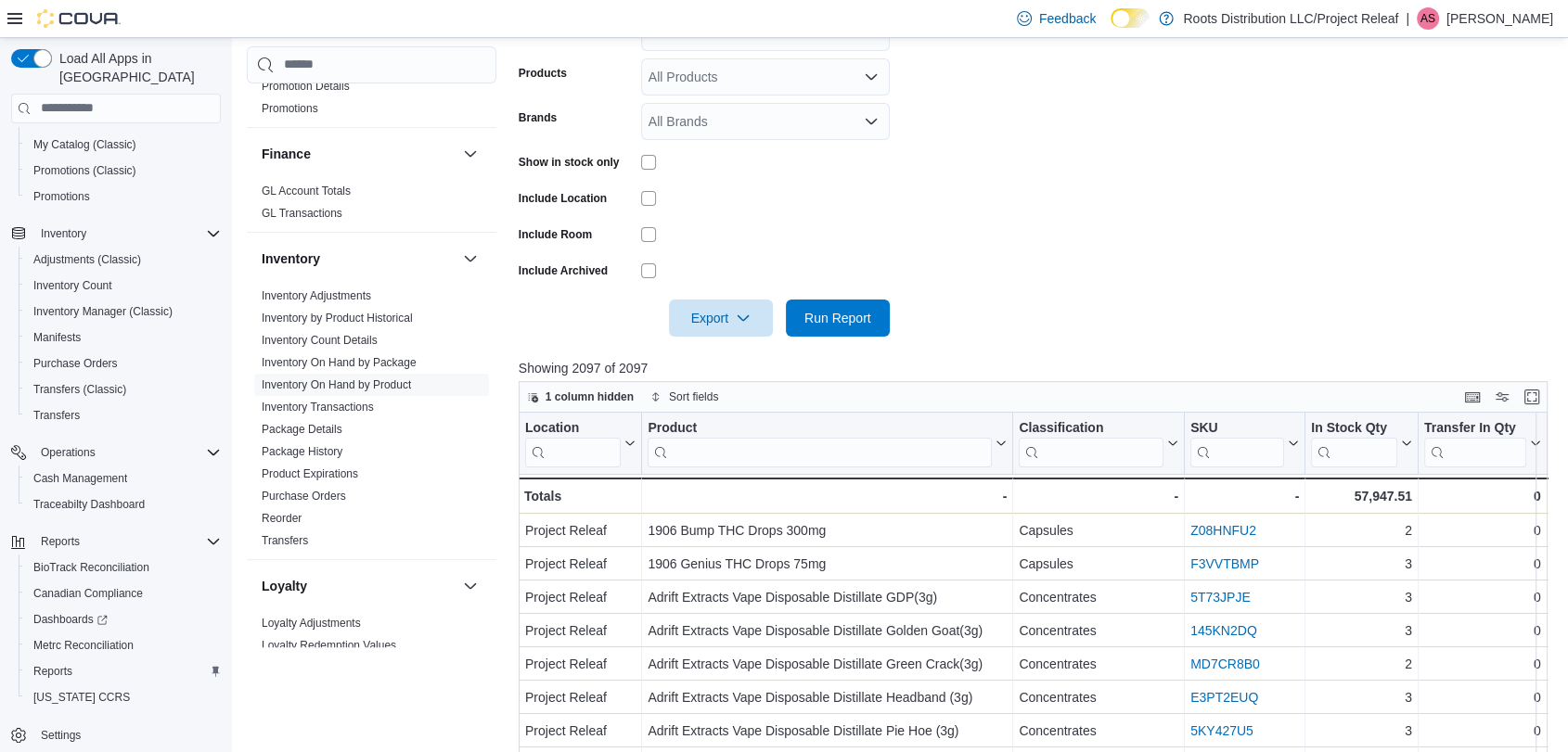 scroll, scrollTop: 412, scrollLeft: 0, axis: vertical 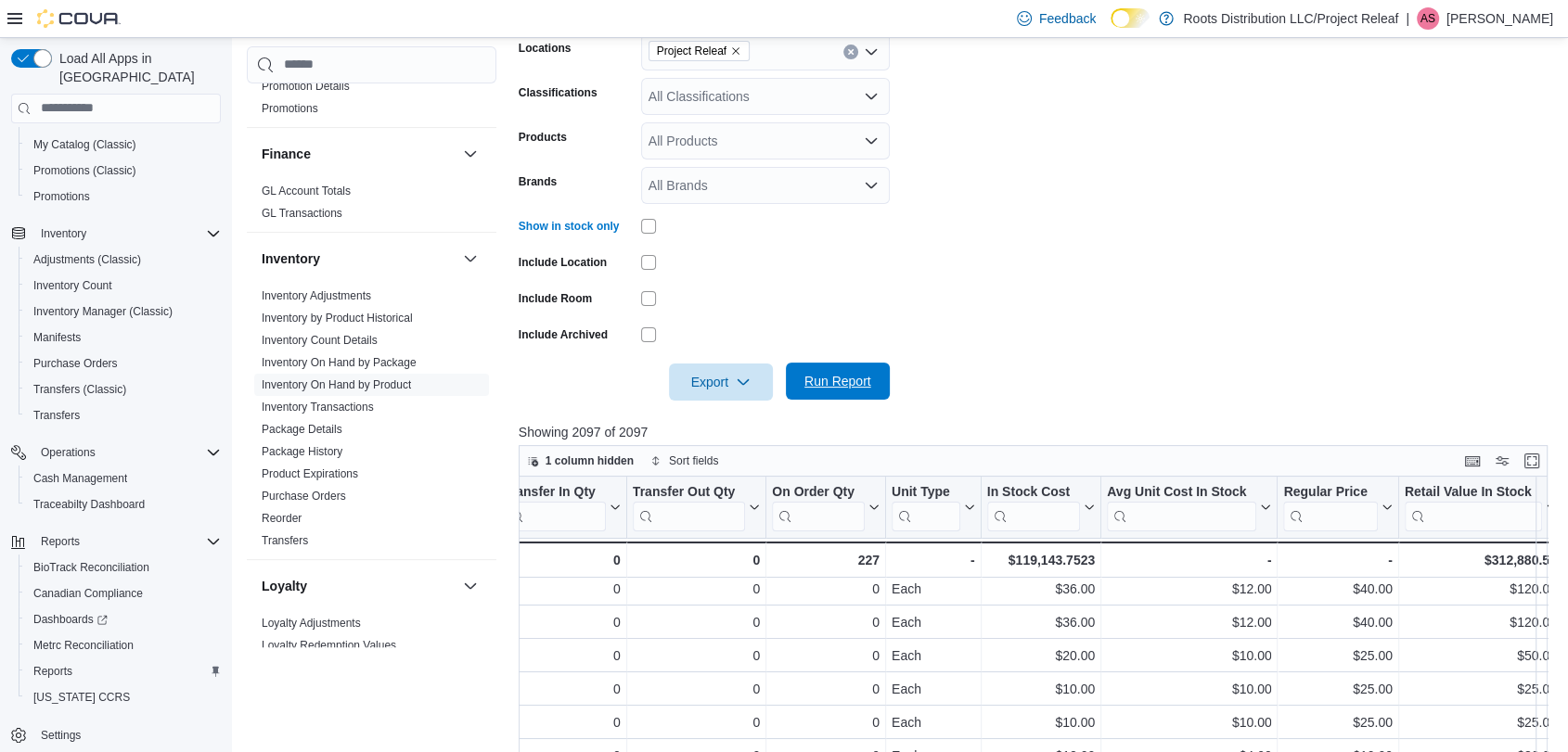 click on "Run Report" at bounding box center (838, 381) 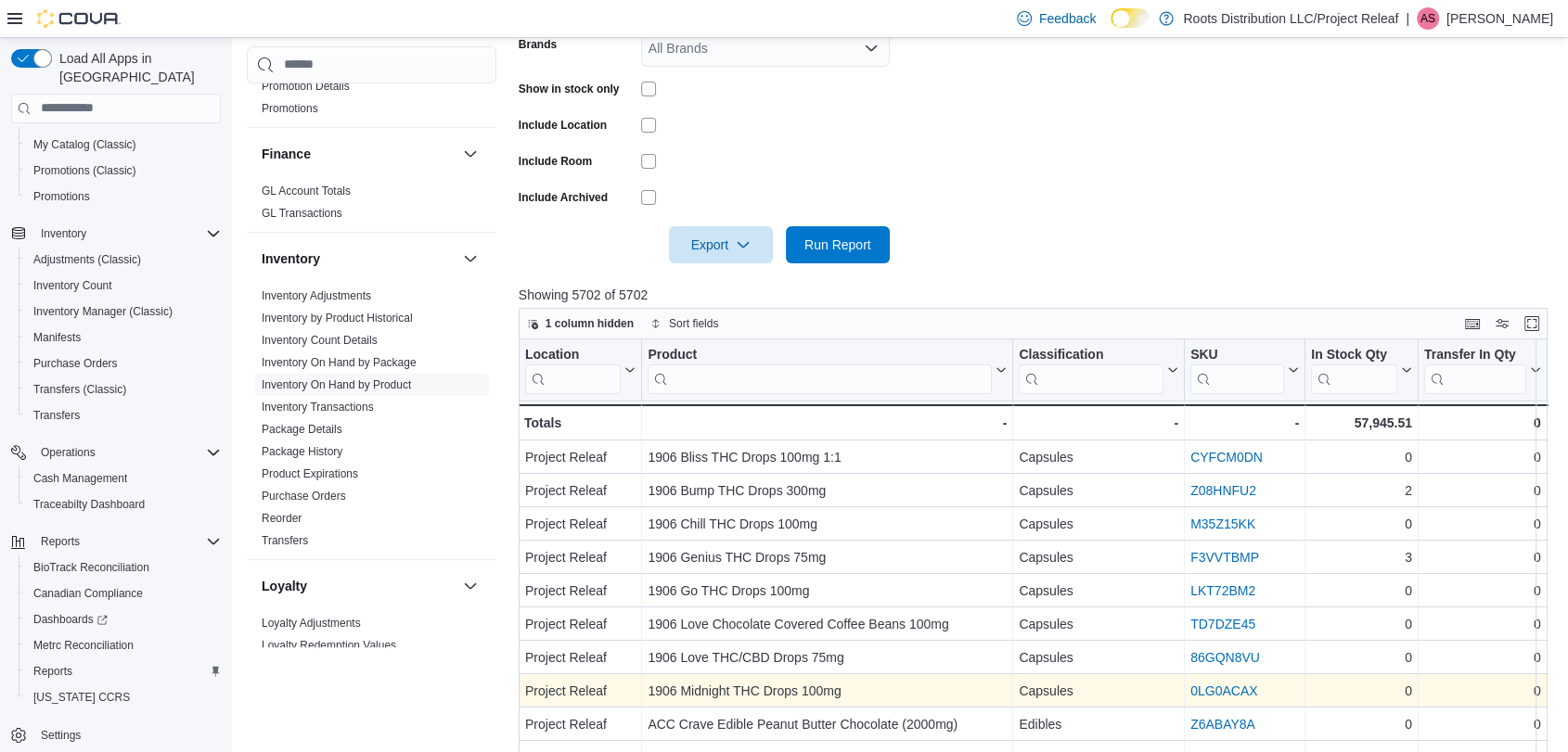 scroll, scrollTop: 620, scrollLeft: 0, axis: vertical 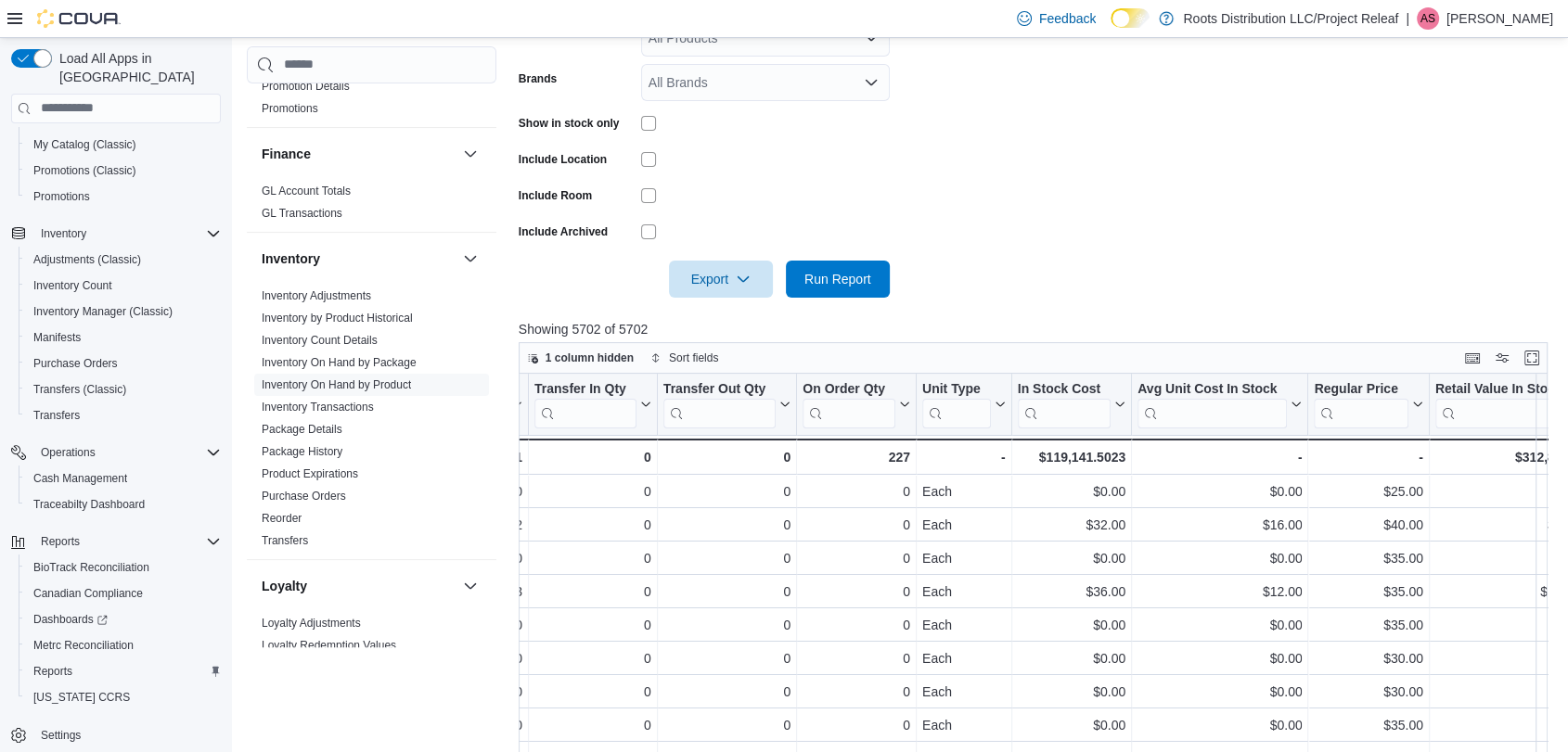 click on "Locations Project Releaf Classifications All Classifications Products All Products Brands All Brands Show in stock only Include Location Include Room Include Archived Export  Run Report" at bounding box center (1038, 103) 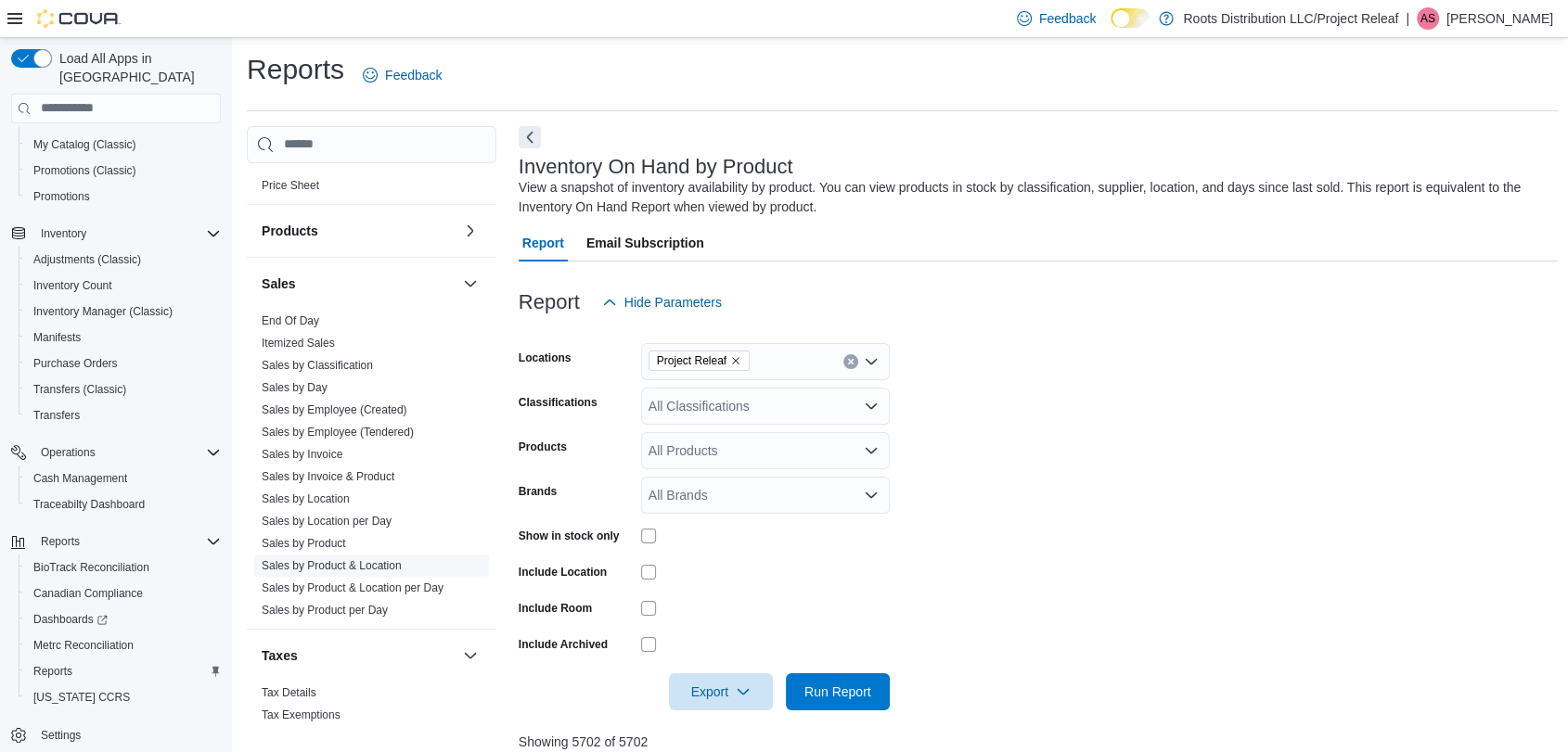 scroll, scrollTop: 1193, scrollLeft: 0, axis: vertical 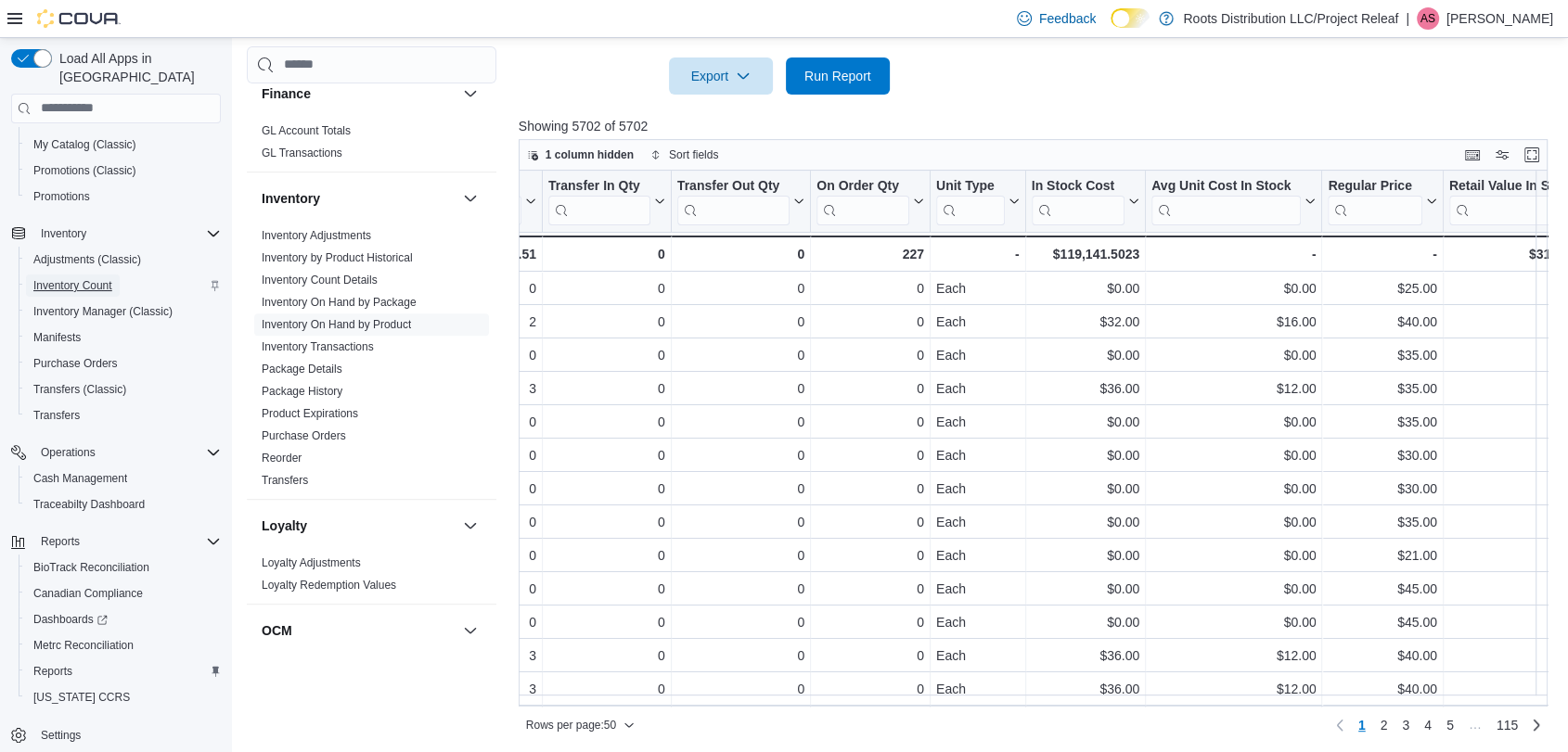 click on "Inventory Count" at bounding box center (72, 286) 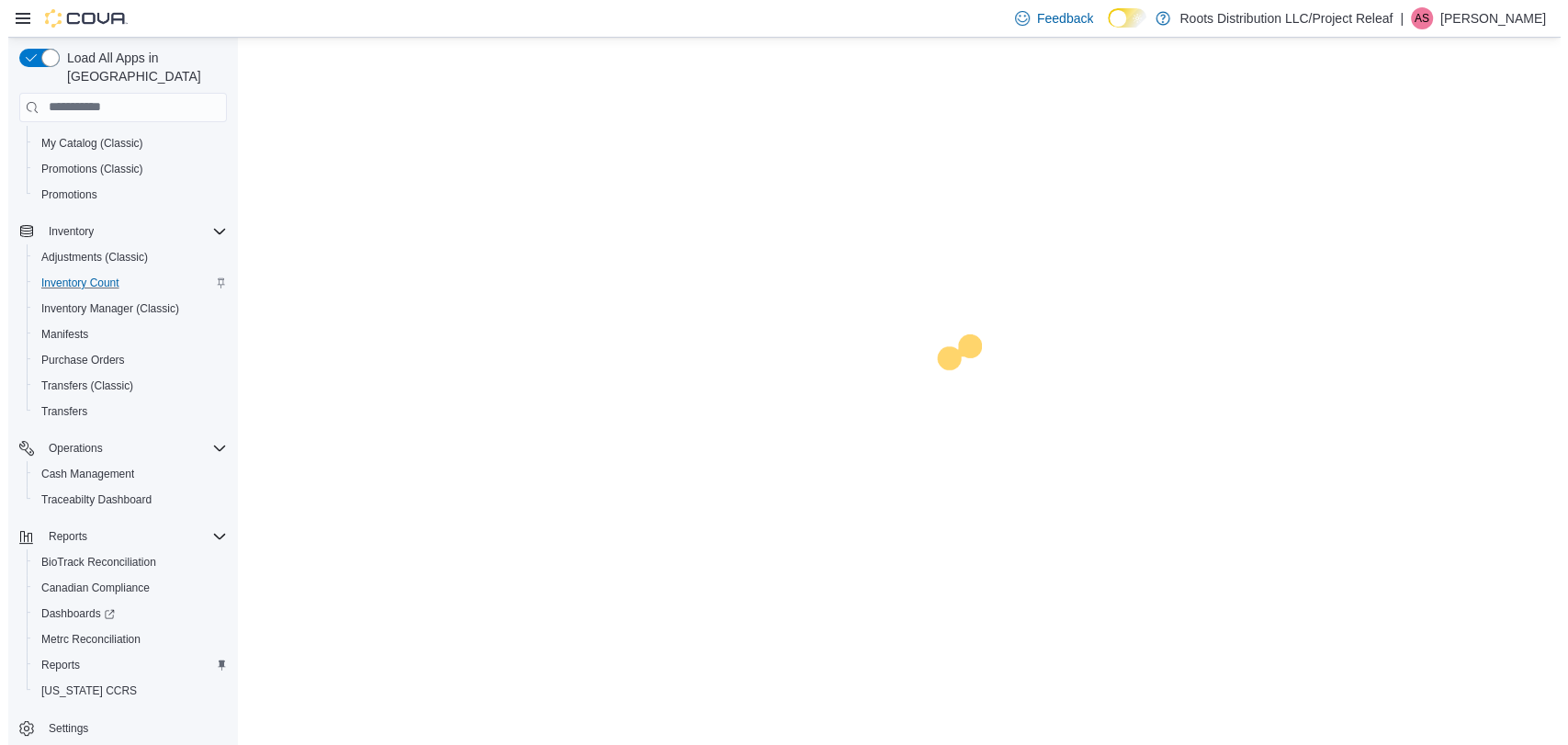 scroll, scrollTop: 0, scrollLeft: 0, axis: both 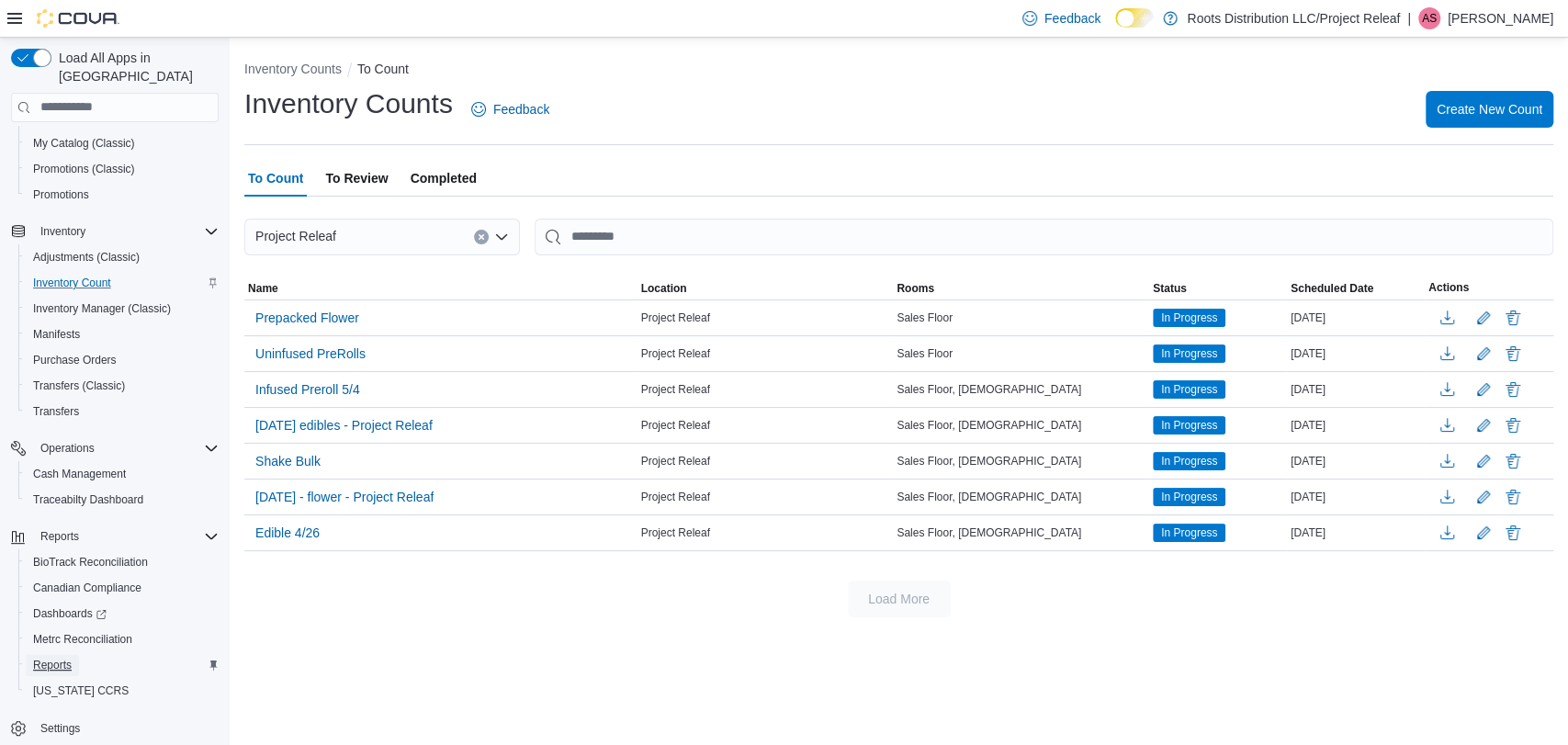 click on "Reports" at bounding box center (52, 665) 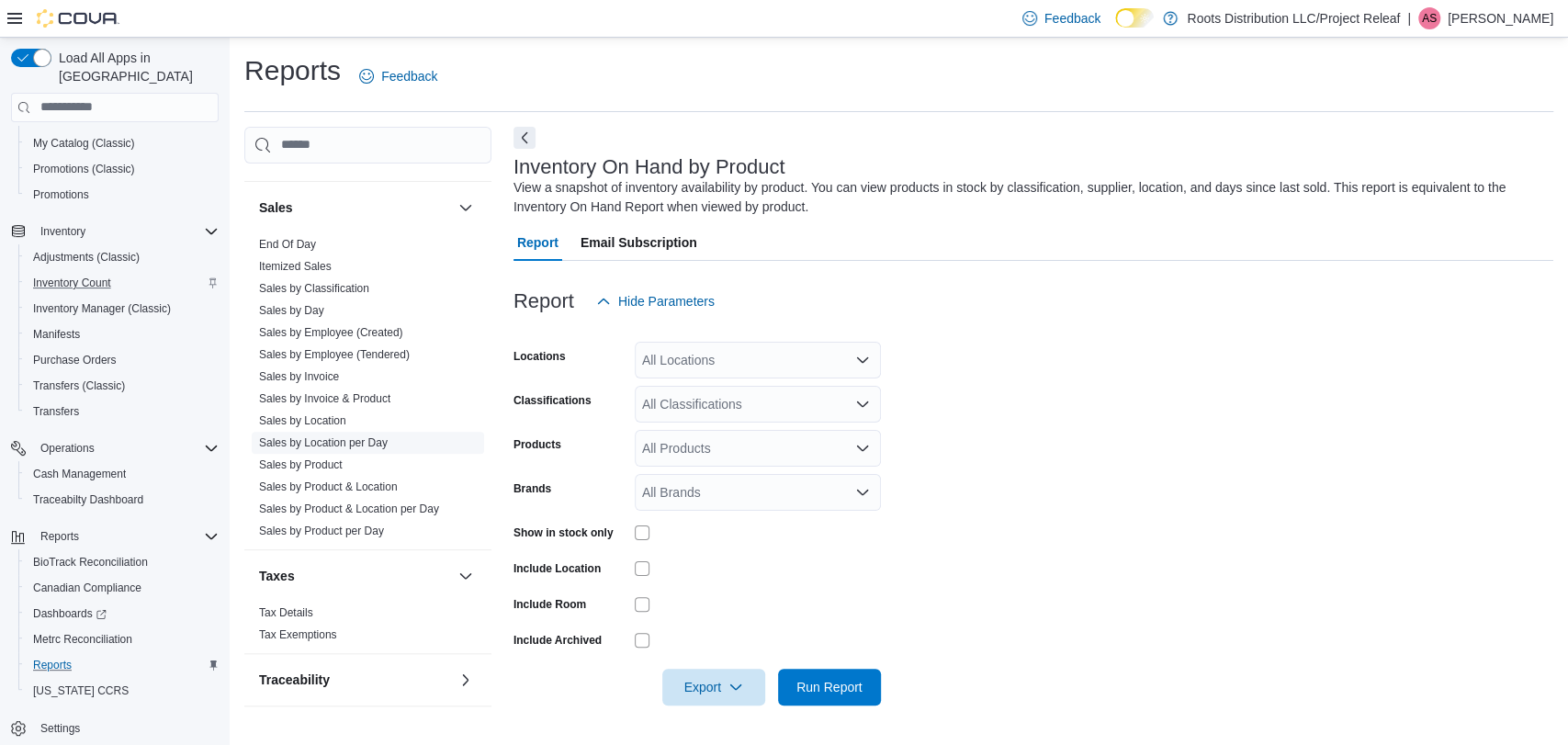 scroll, scrollTop: 1182, scrollLeft: 0, axis: vertical 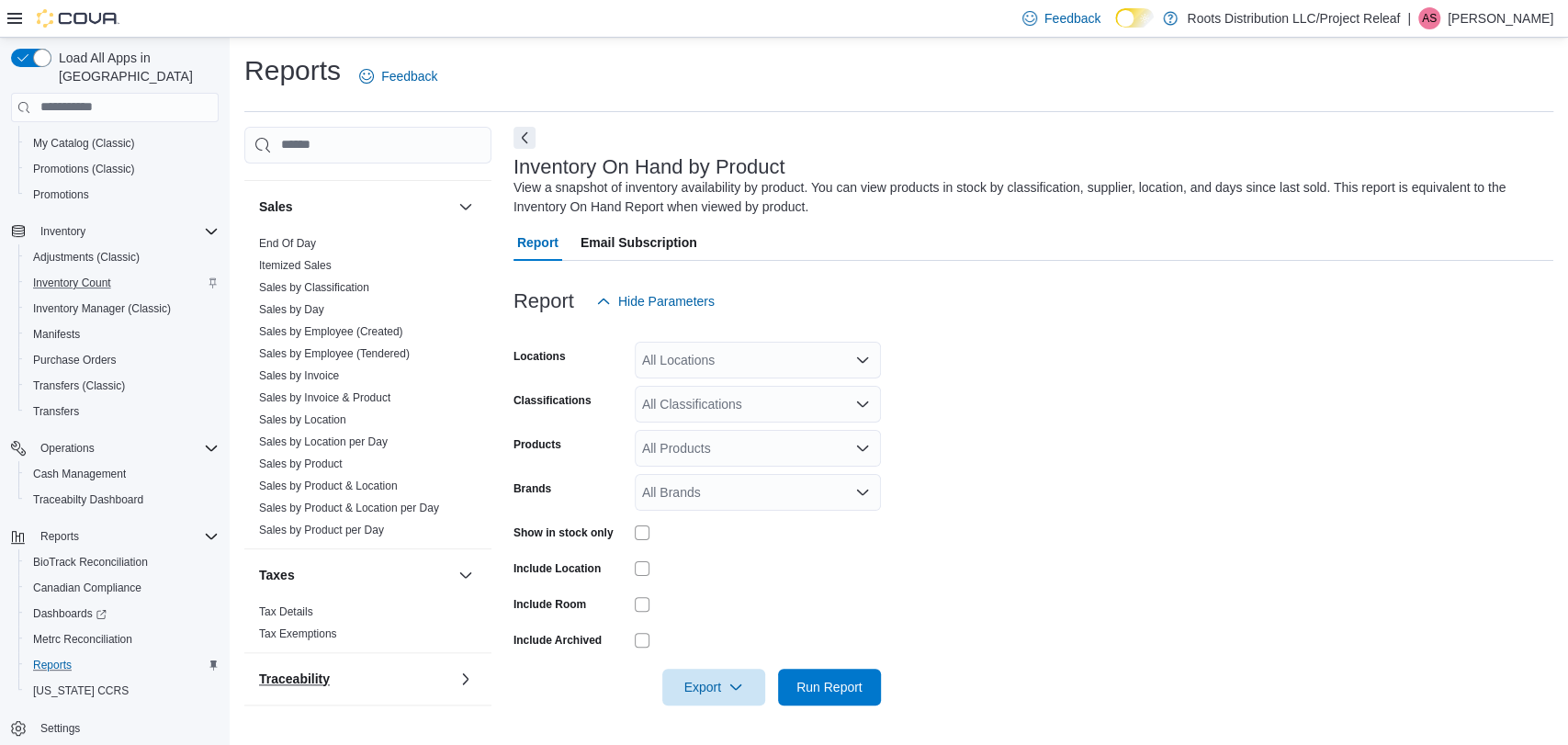click on "Traceability" at bounding box center [355, 679] 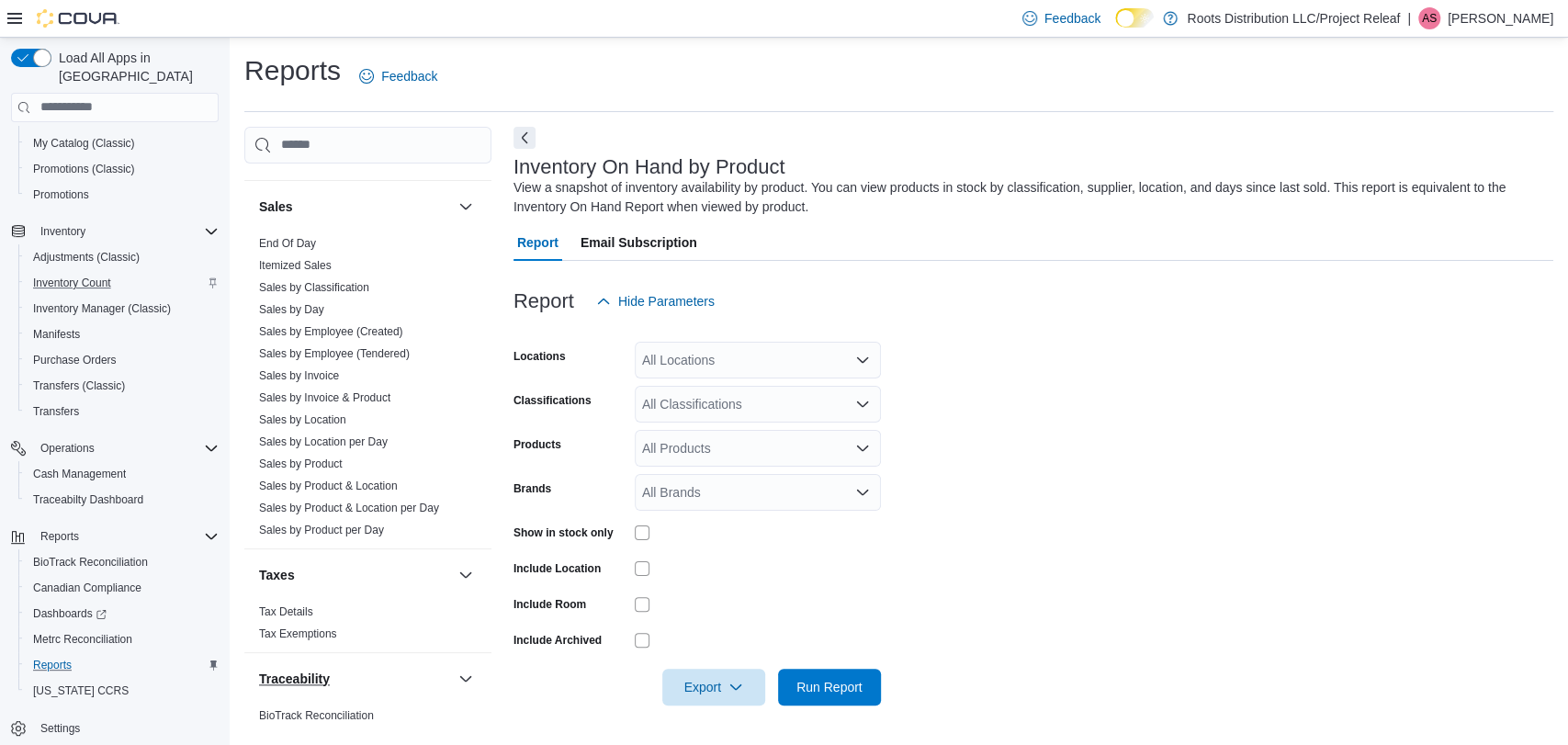 click on "Traceability" at bounding box center (355, 679) 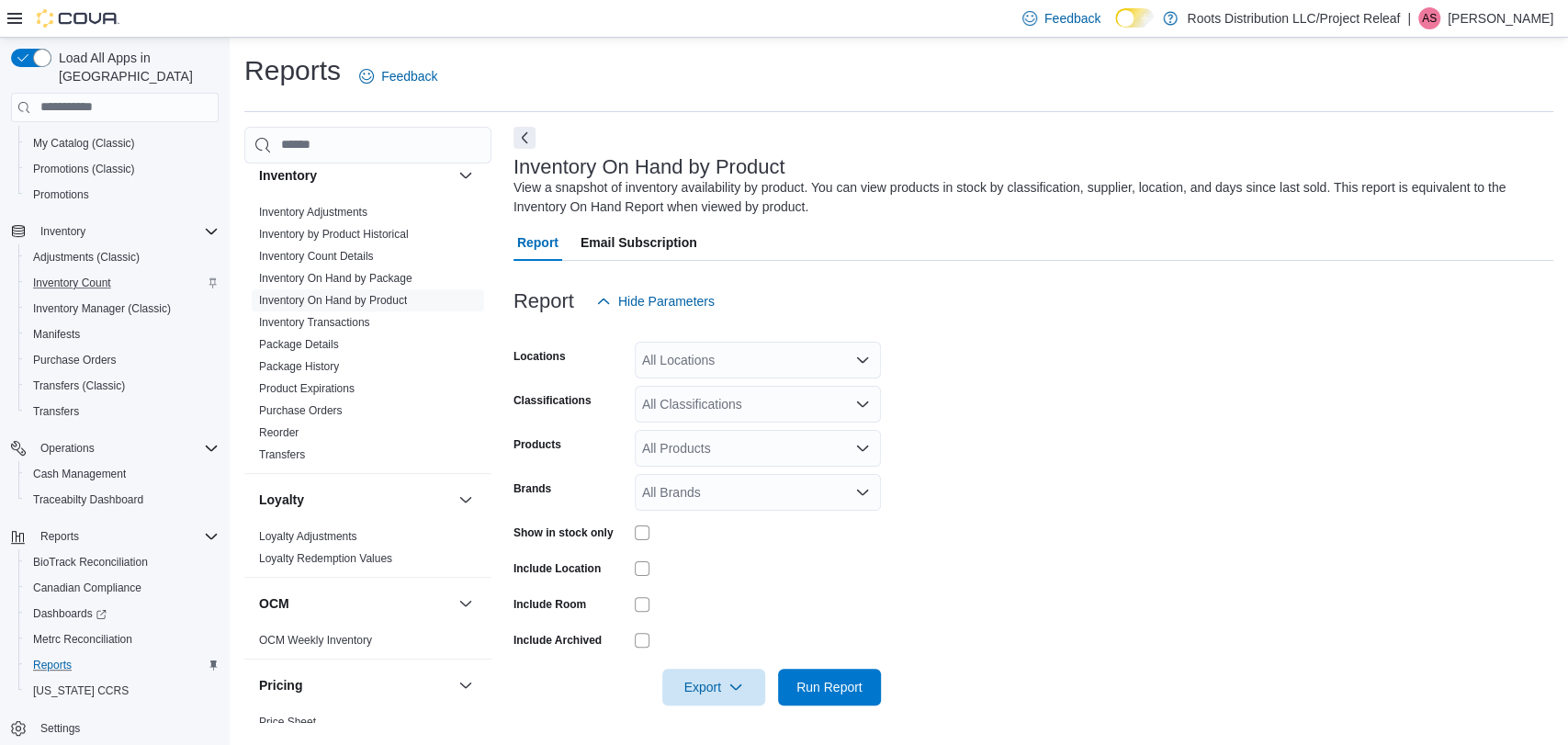 scroll, scrollTop: 468, scrollLeft: 0, axis: vertical 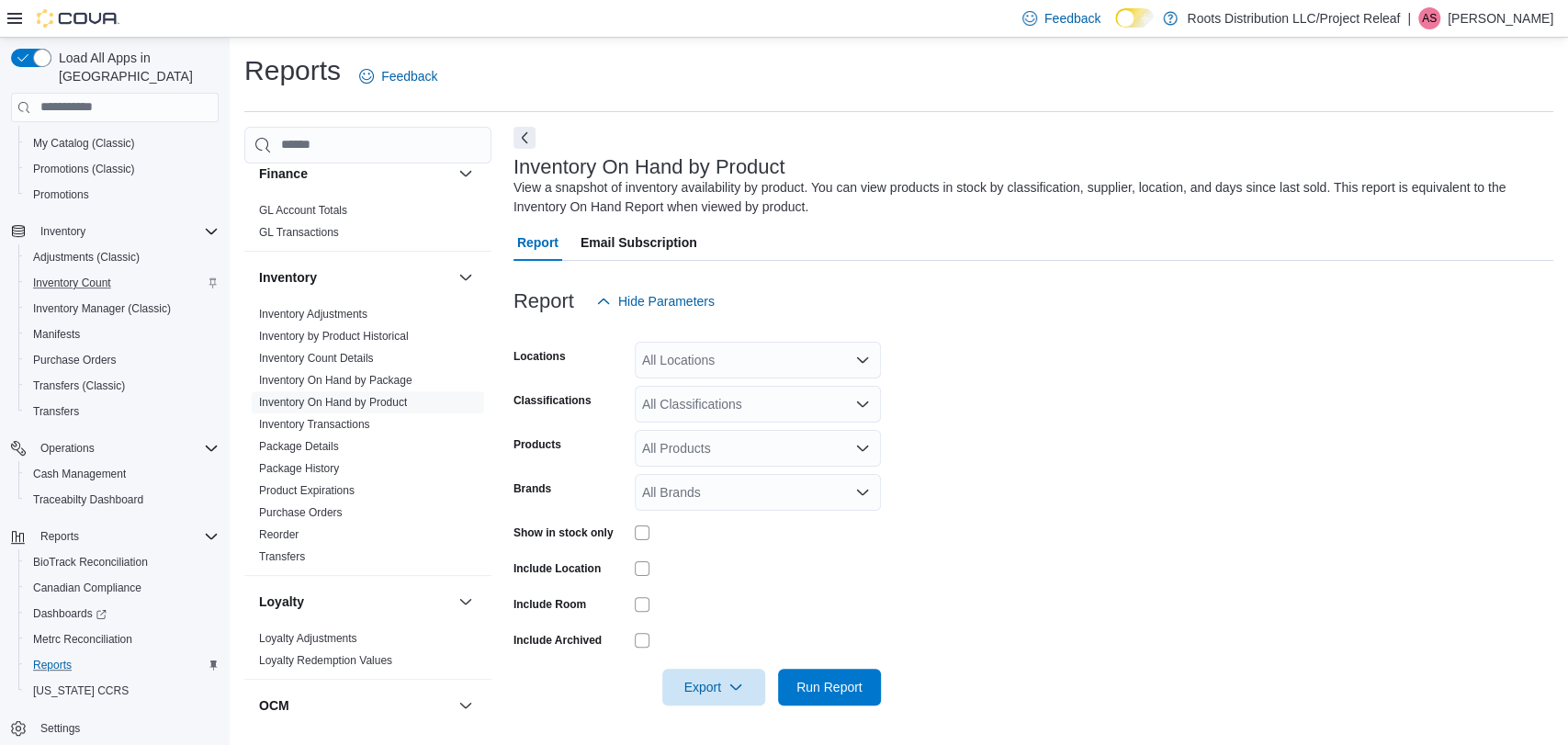 click on "Locations All Locations Classifications All Classifications Products All Products Brands All Brands Show in stock only Include Location Include Room Include Archived Export  Run Report" at bounding box center (1033, 513) 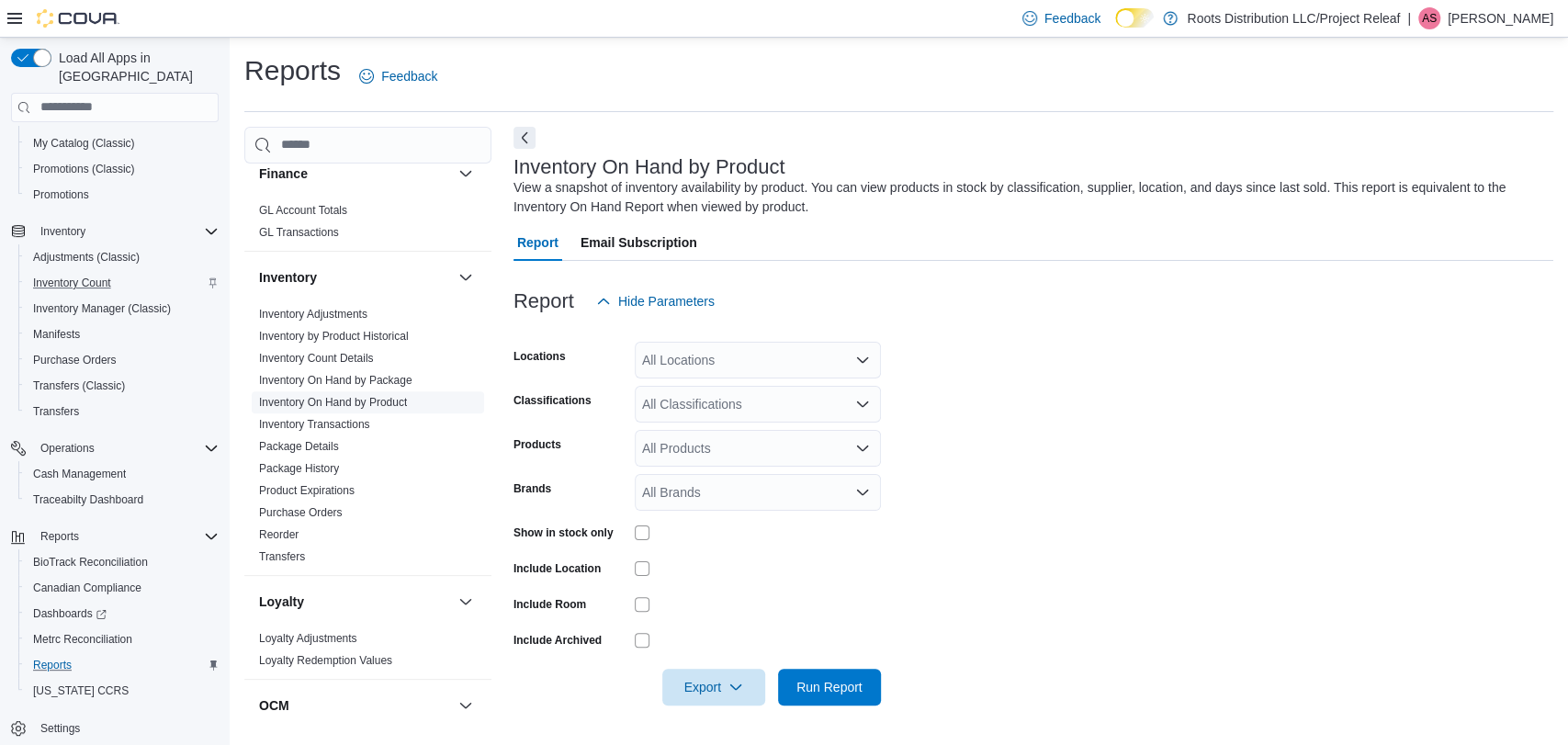 click on "Inventory On Hand by Product" at bounding box center [333, 402] 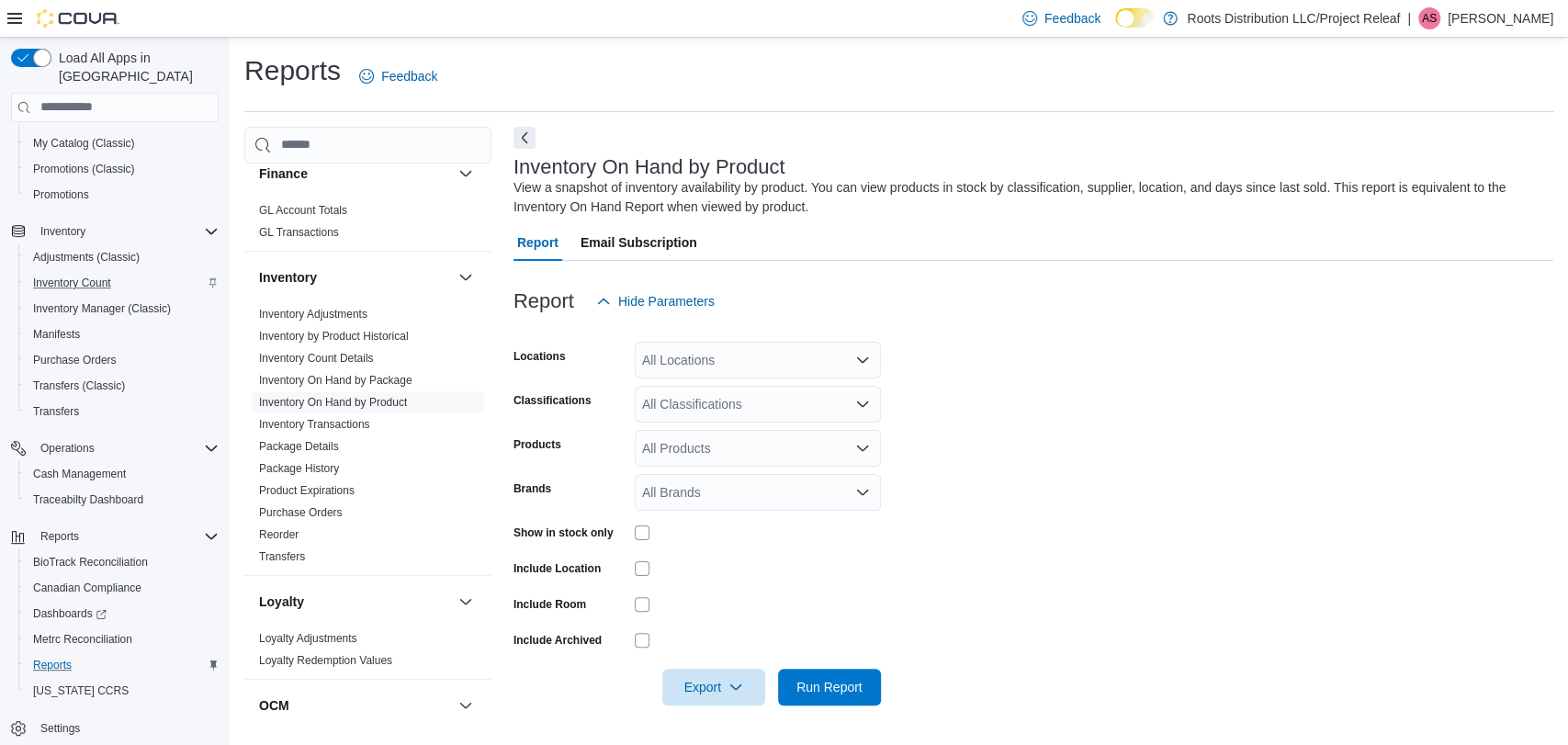 click on "Locations All Locations Classifications All Classifications Products All Products Brands All Brands Show in stock only Include Location Include Room Include Archived Export  Run Report" at bounding box center (1033, 513) 